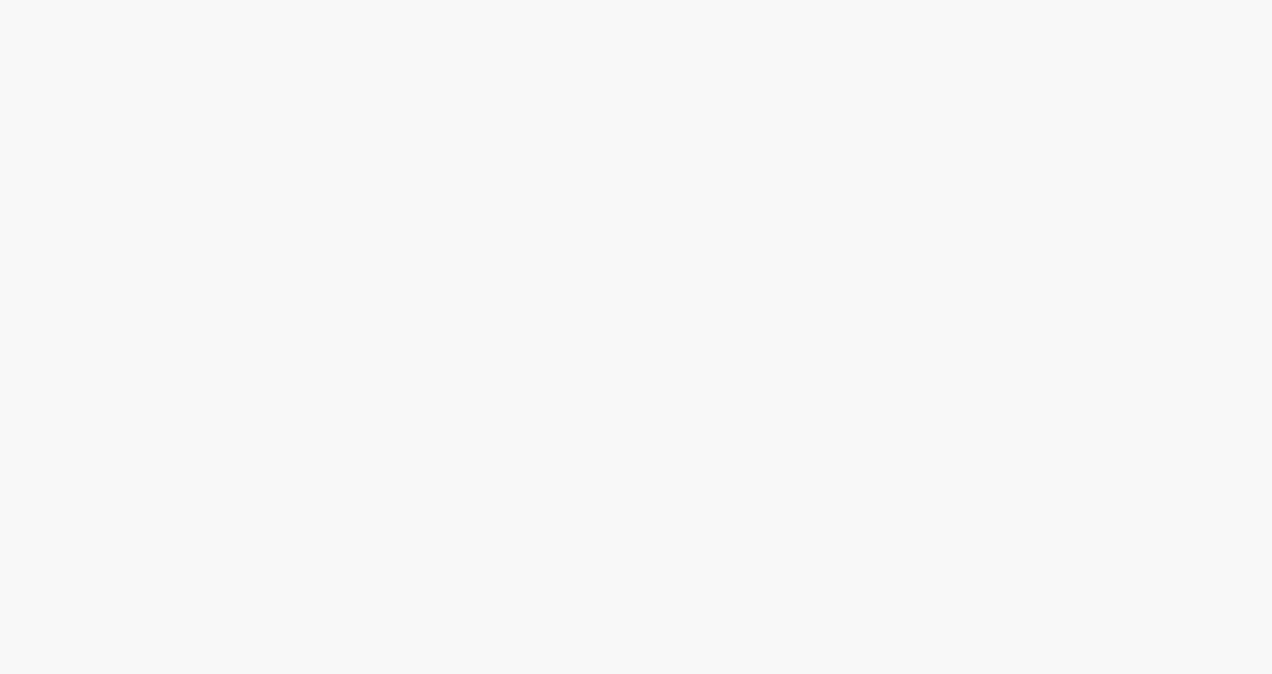scroll, scrollTop: 0, scrollLeft: 0, axis: both 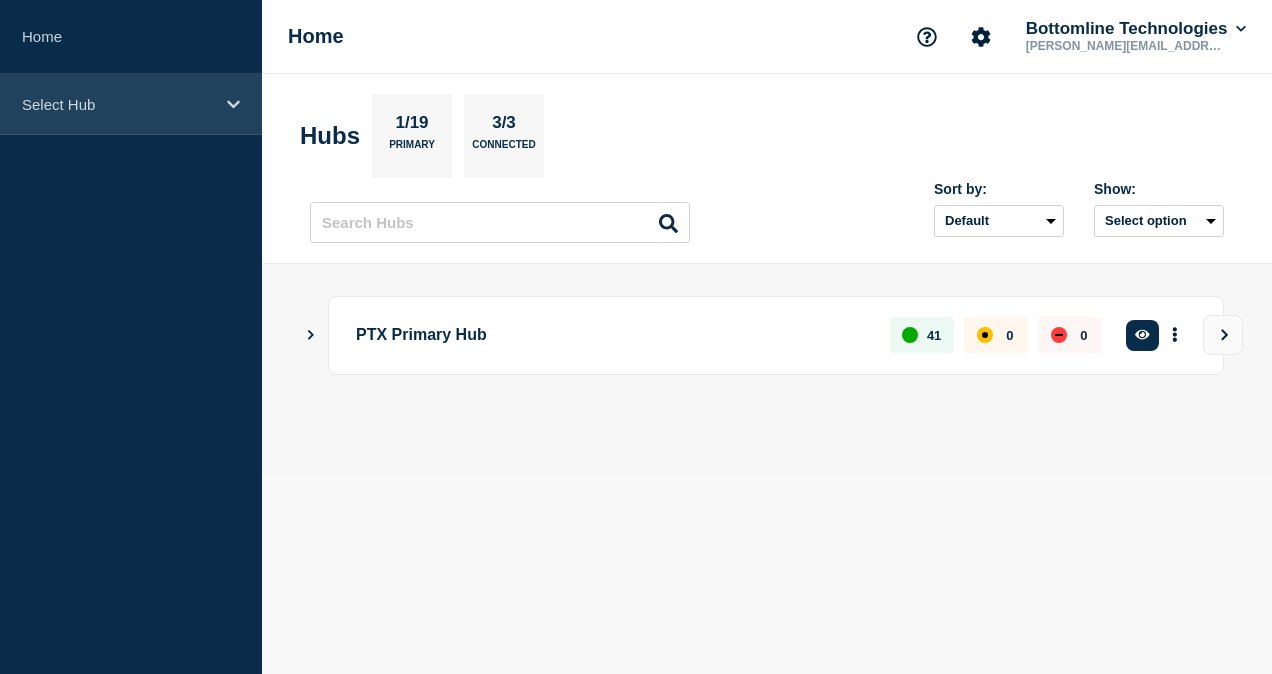 click on "Select Hub" at bounding box center (131, 104) 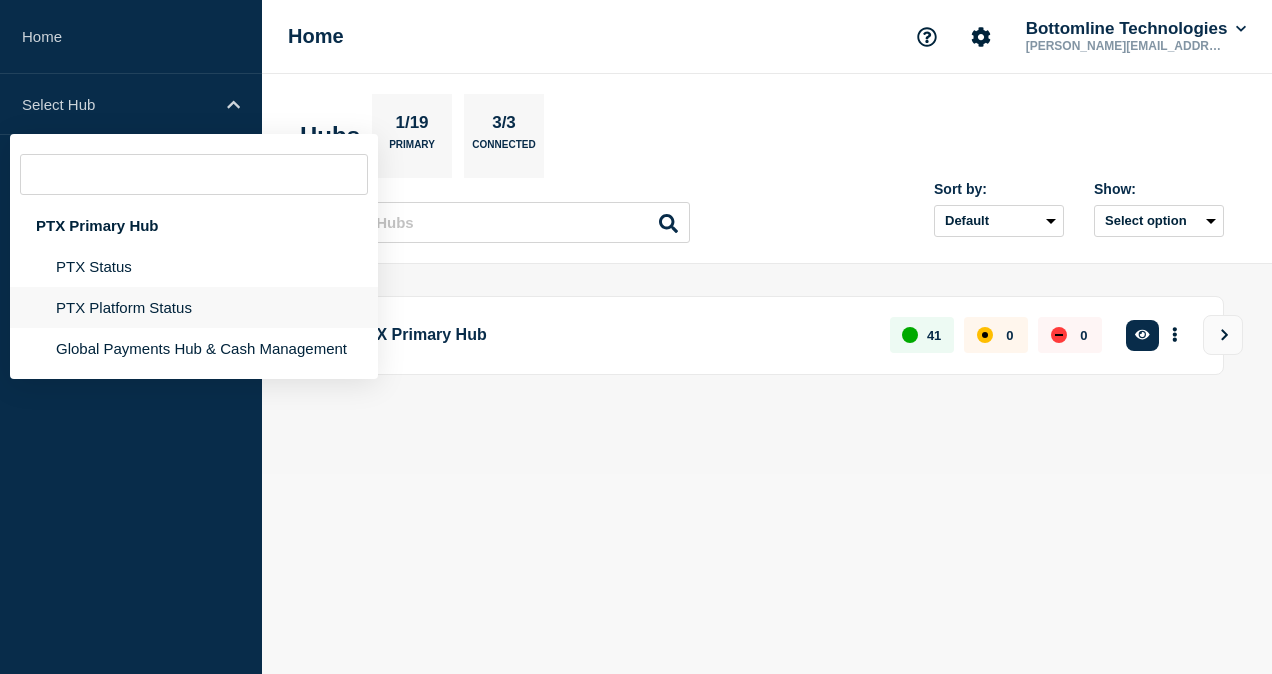 click on "PTX Platform Status" 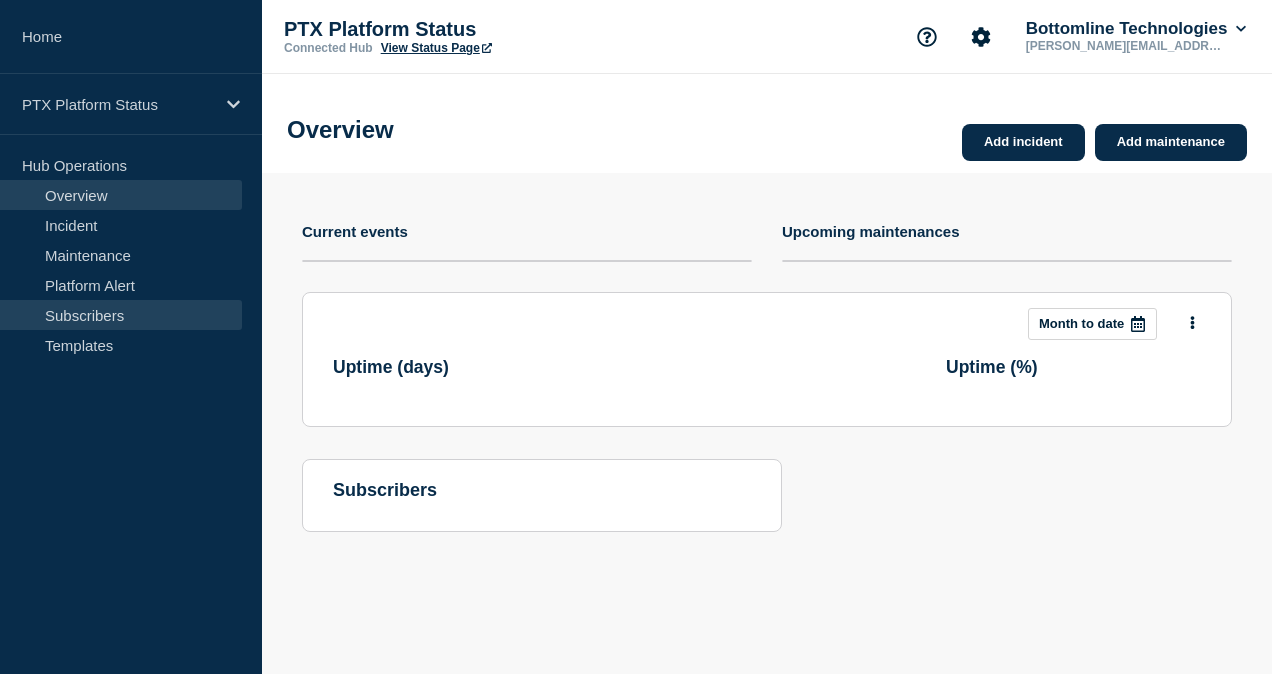 click on "Subscribers" at bounding box center (121, 315) 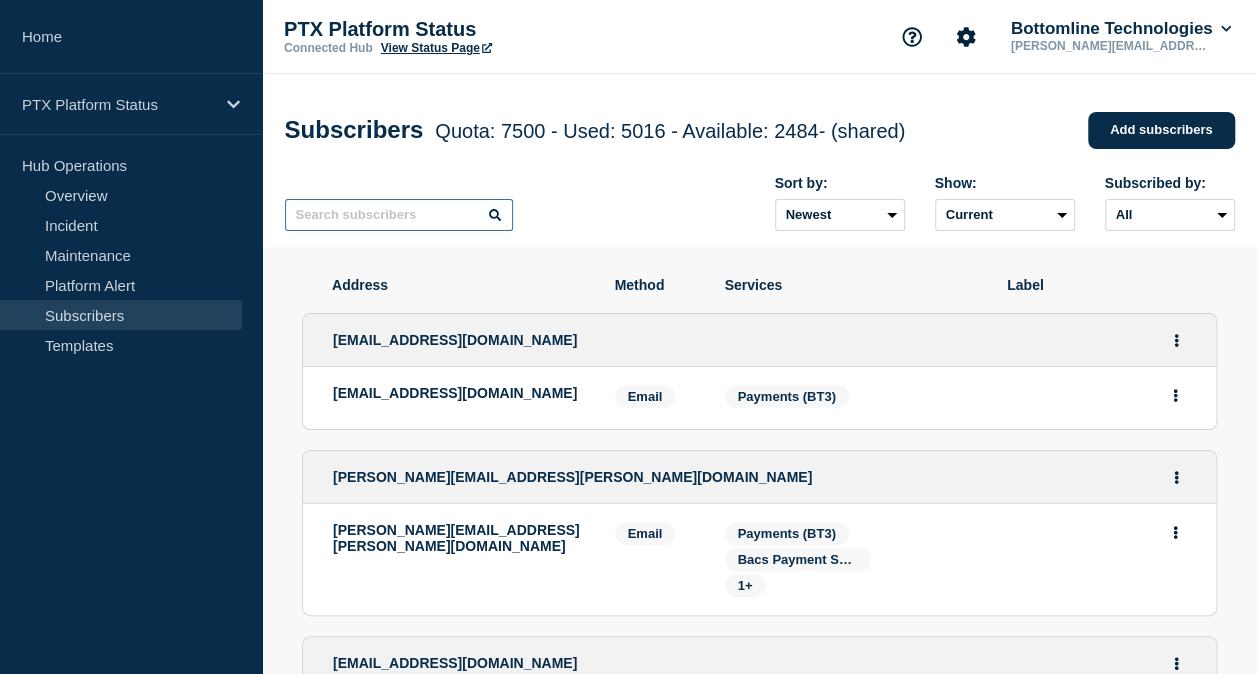 click at bounding box center [399, 215] 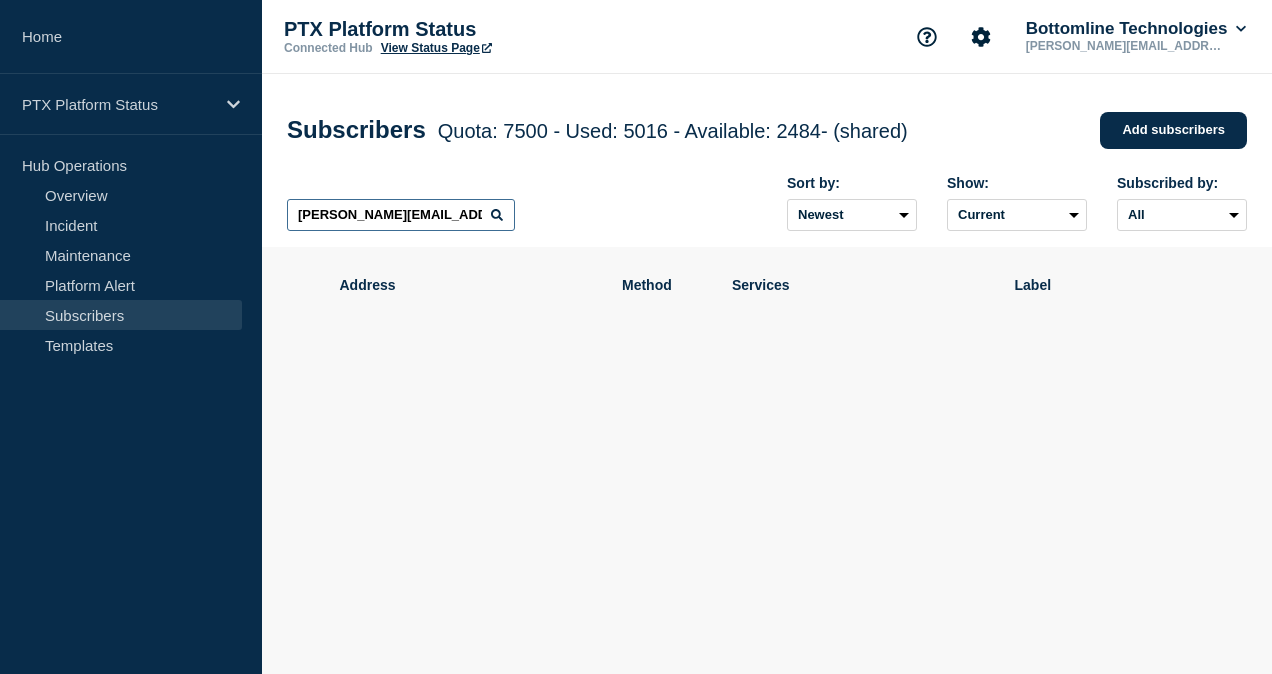 type on "[PERSON_NAME][EMAIL_ADDRESS][PERSON_NAME][DOMAIN_NAME]" 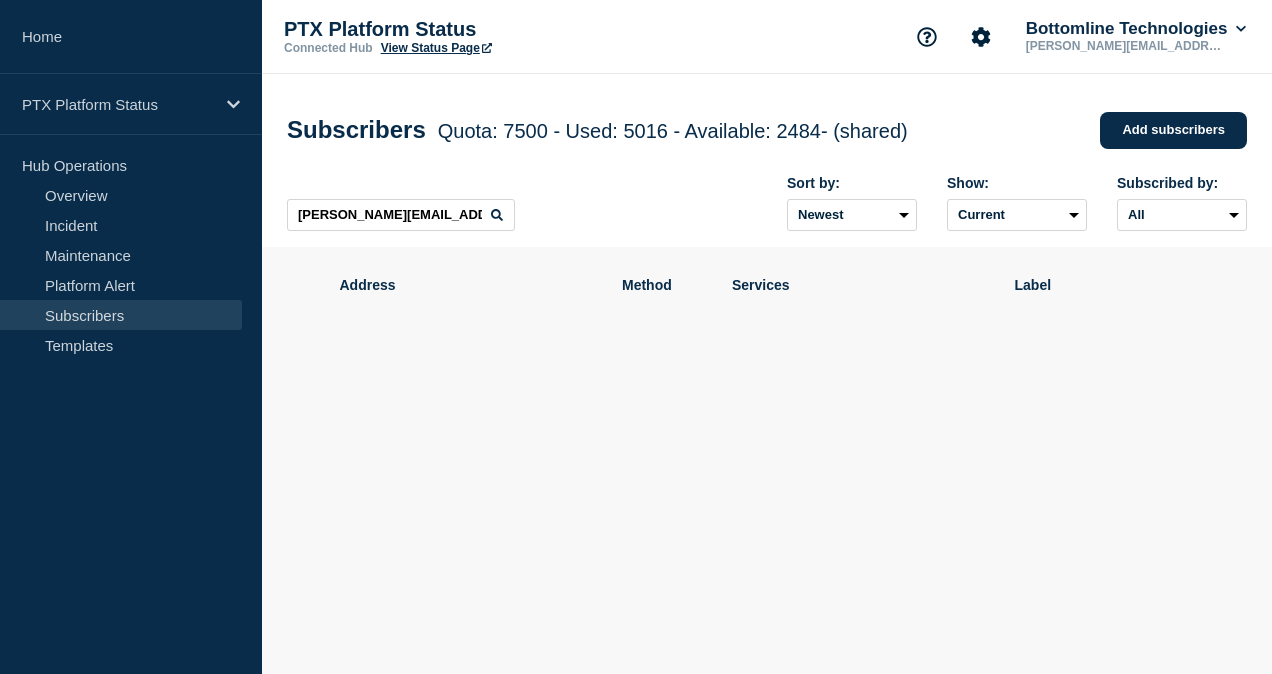 click 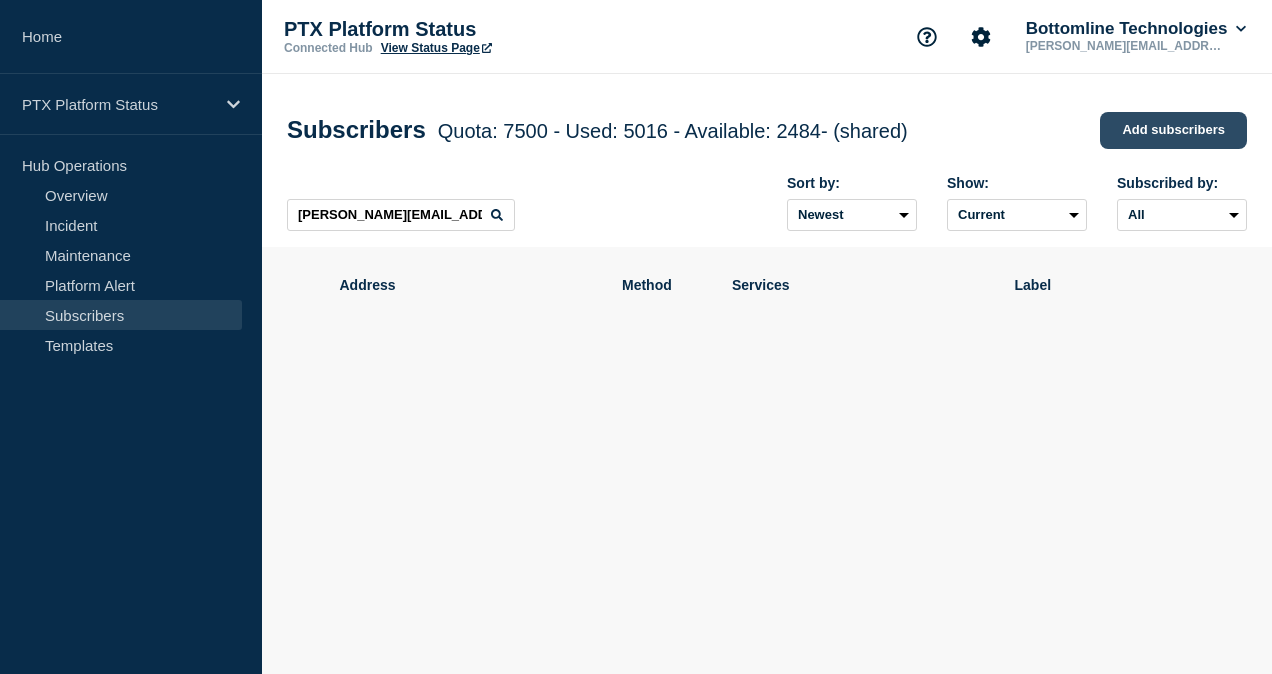 click on "Add subscribers" at bounding box center [1173, 130] 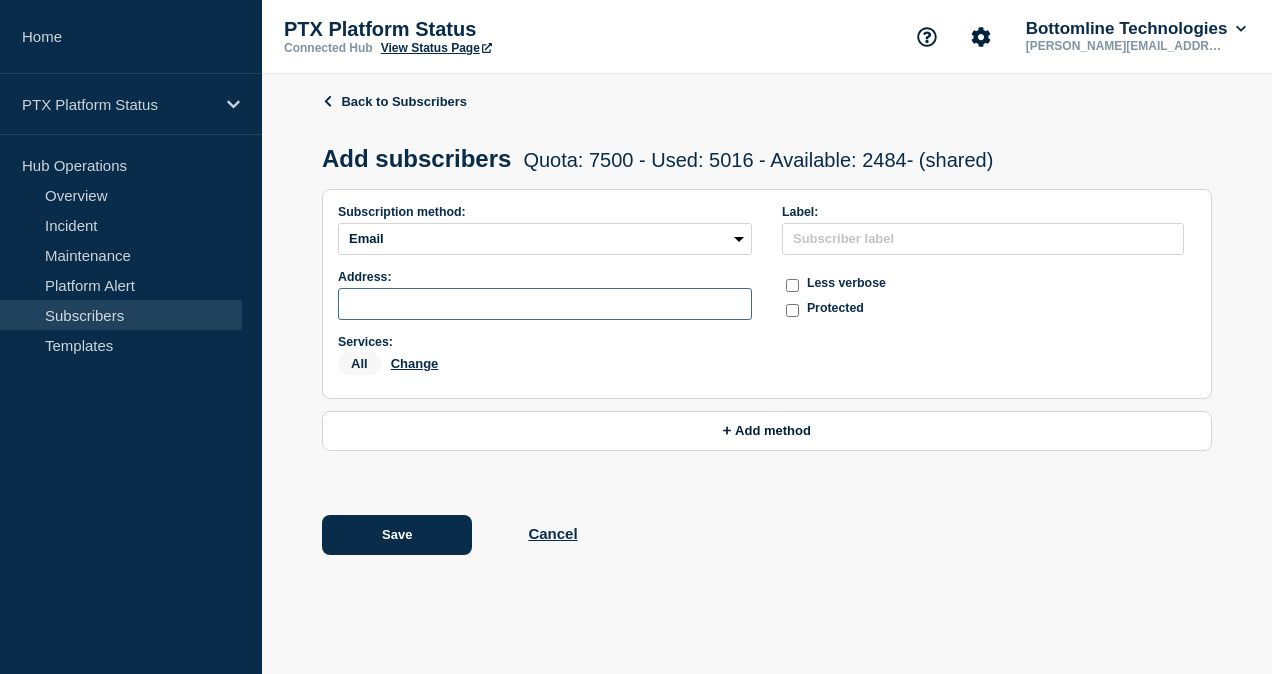 click at bounding box center [545, 304] 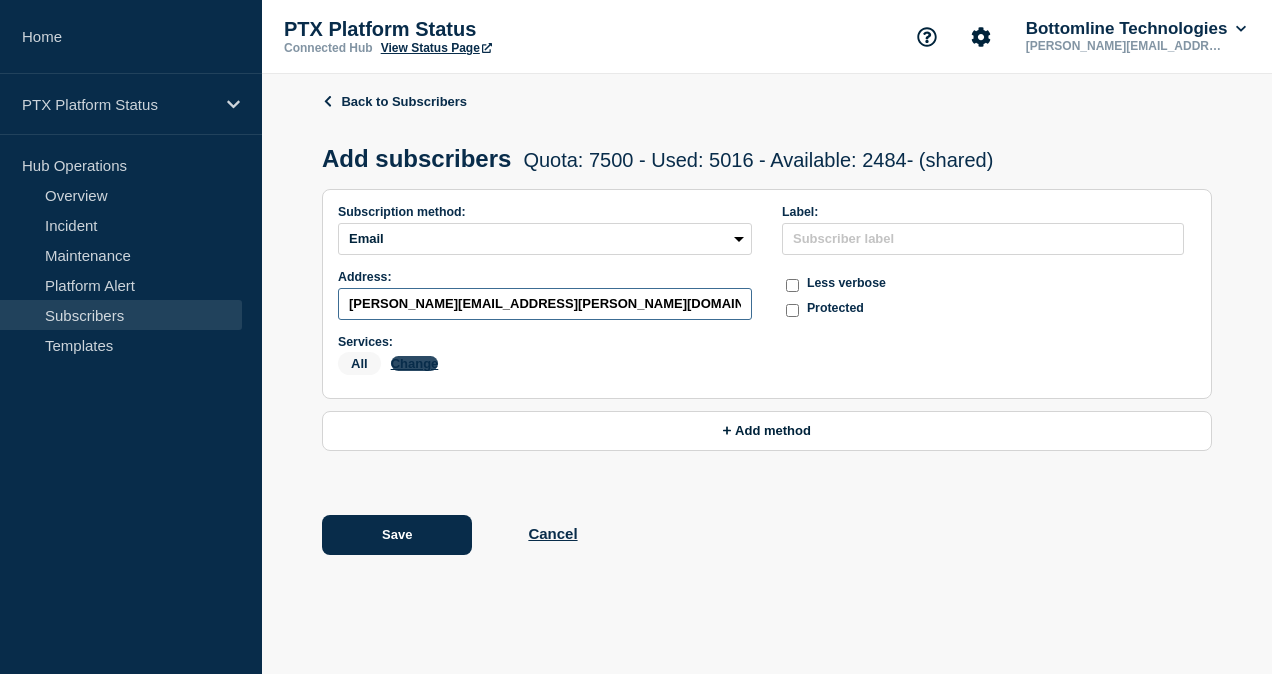 type on "[PERSON_NAME][EMAIL_ADDRESS][PERSON_NAME][DOMAIN_NAME]" 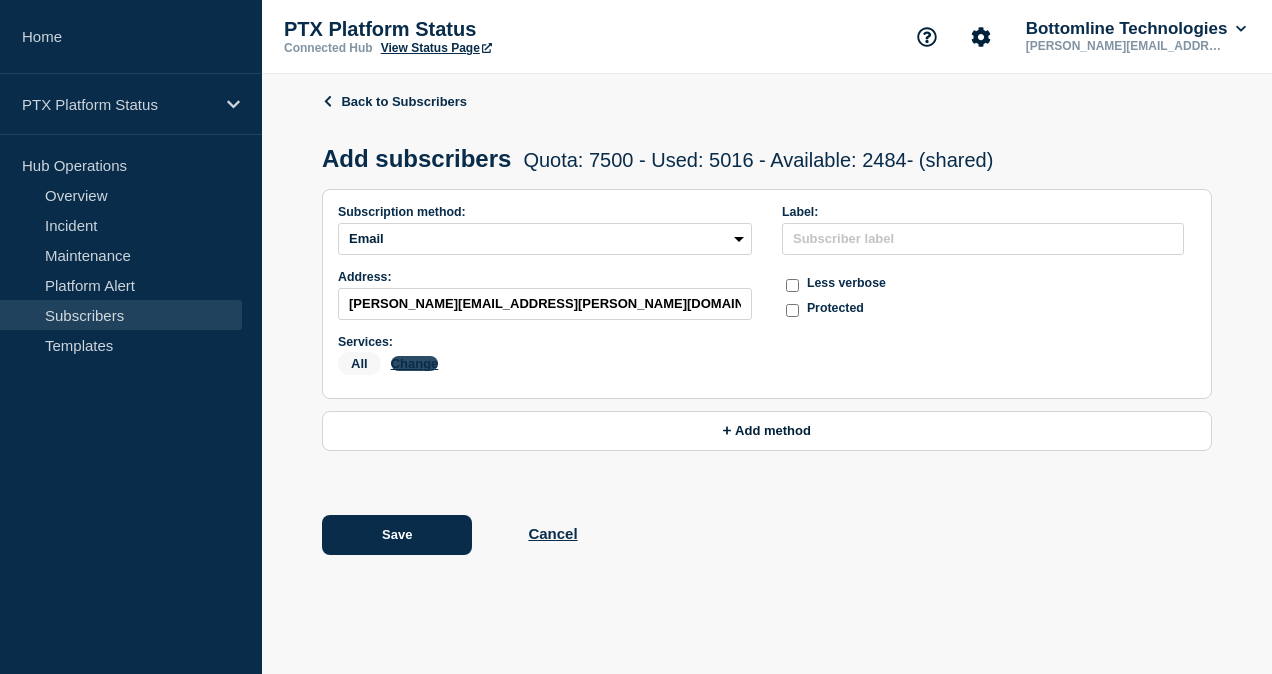 click on "Change" at bounding box center [415, 363] 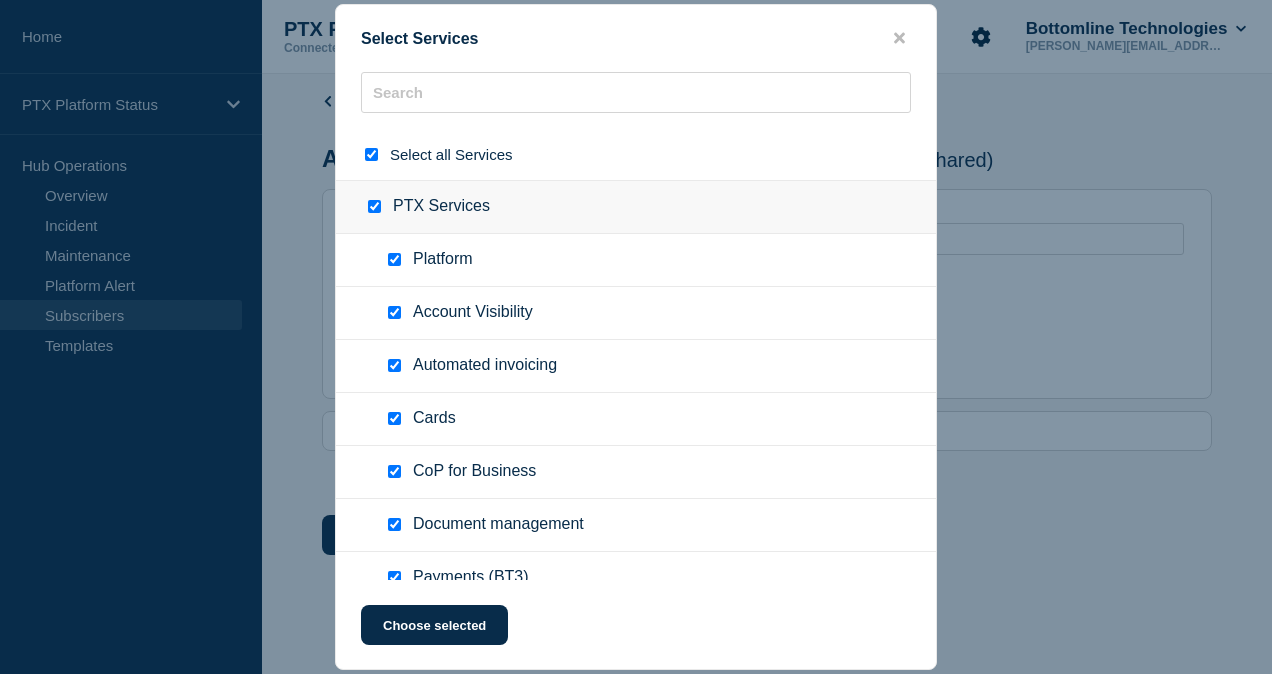 click at bounding box center (371, 154) 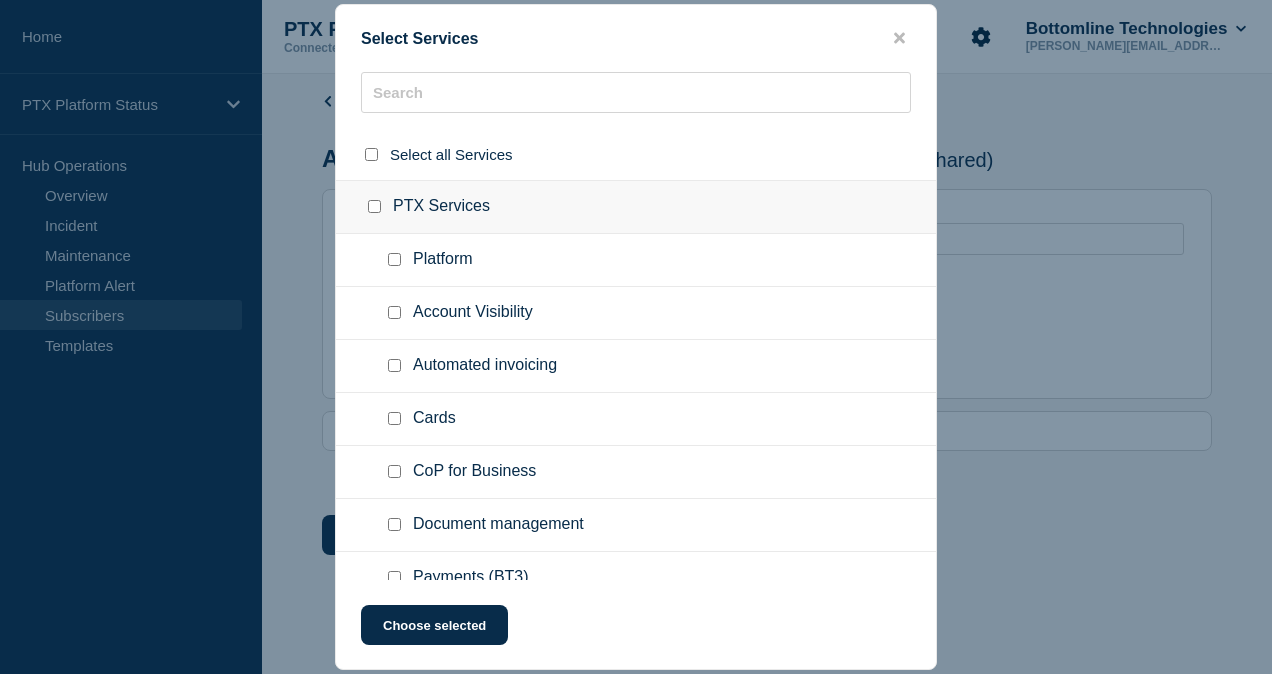 checkbox on "false" 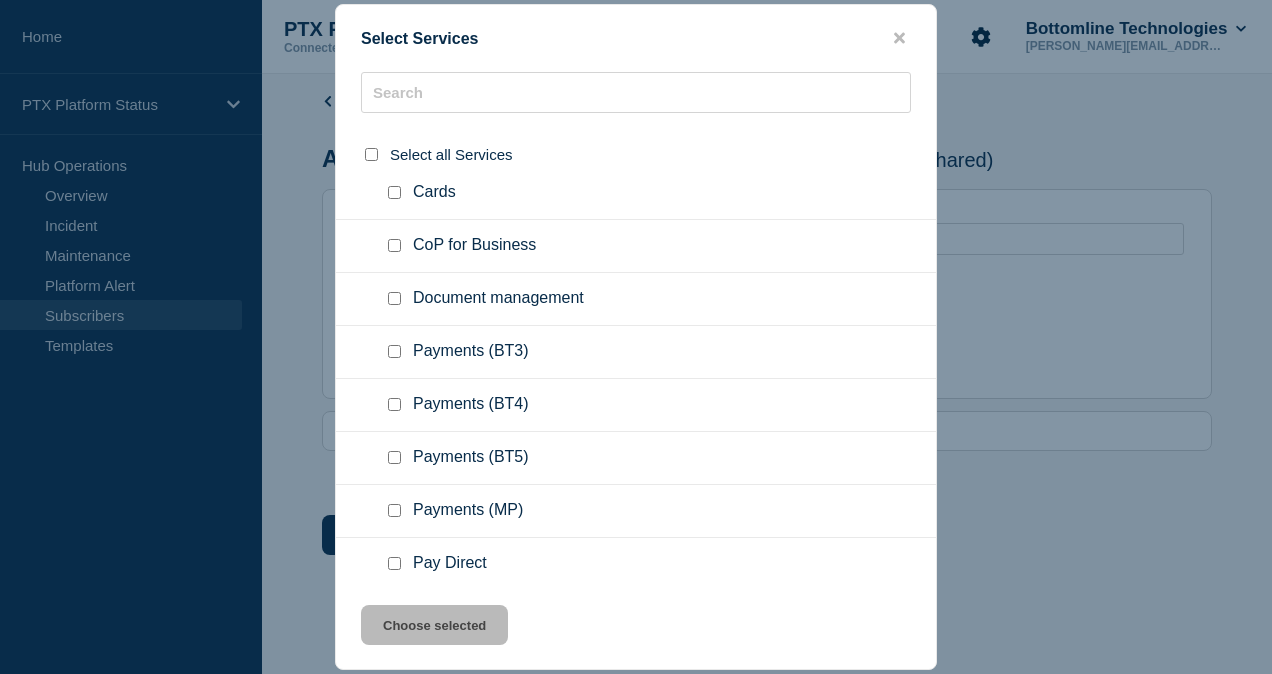 scroll, scrollTop: 231, scrollLeft: 0, axis: vertical 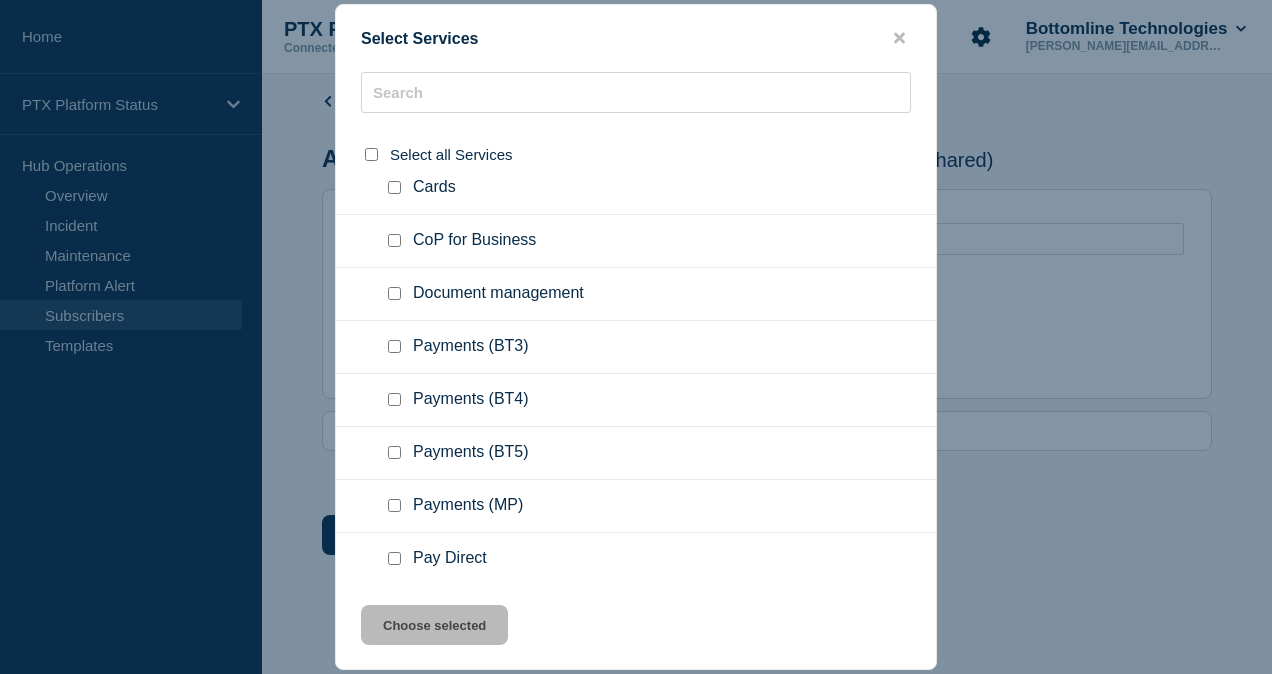 click at bounding box center (394, 346) 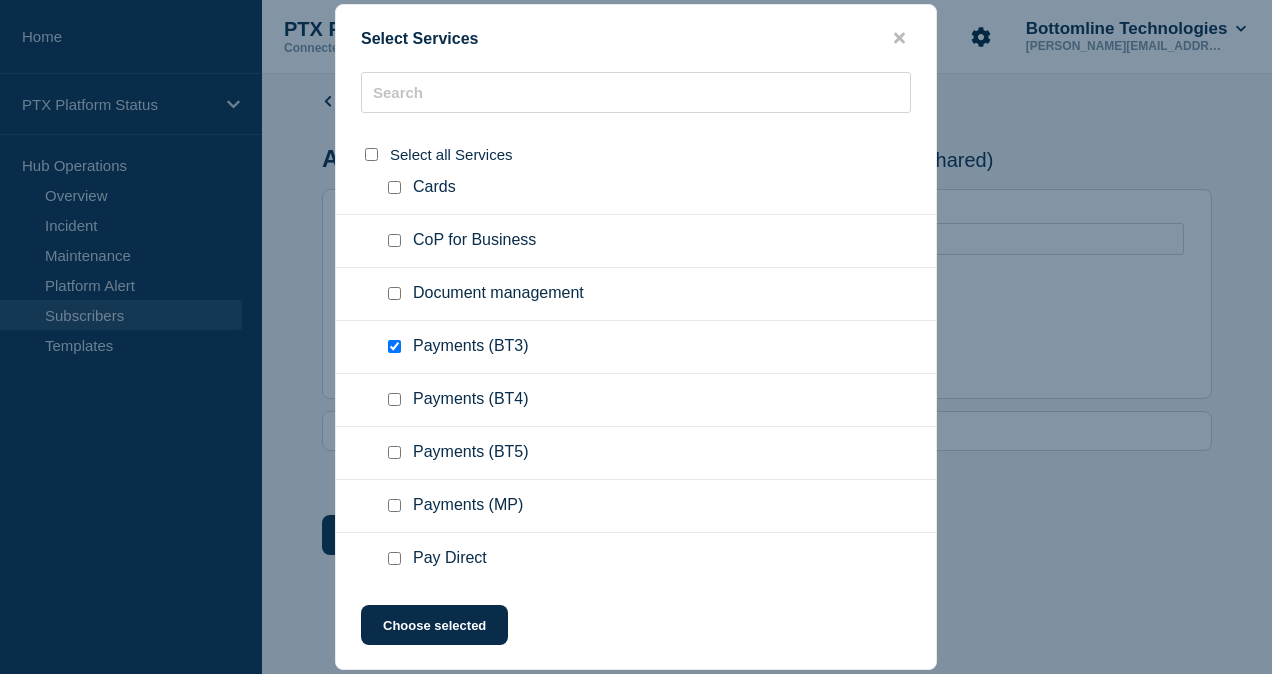 click at bounding box center [394, 240] 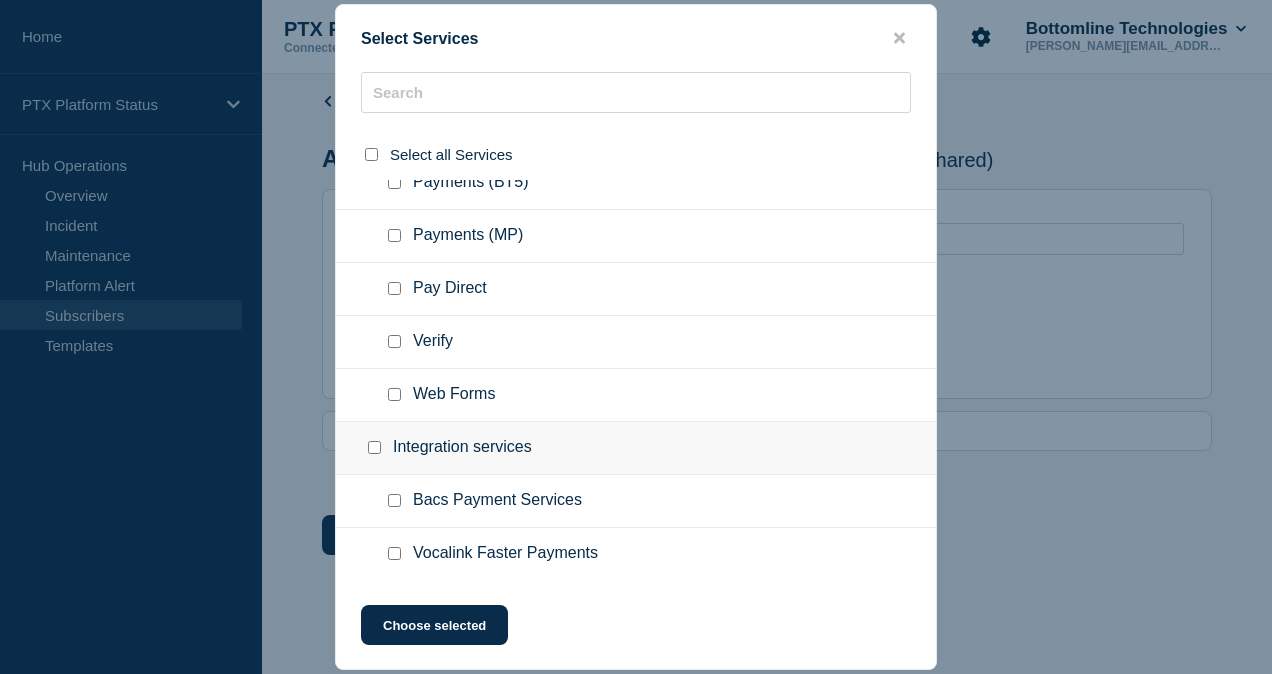 scroll, scrollTop: 502, scrollLeft: 0, axis: vertical 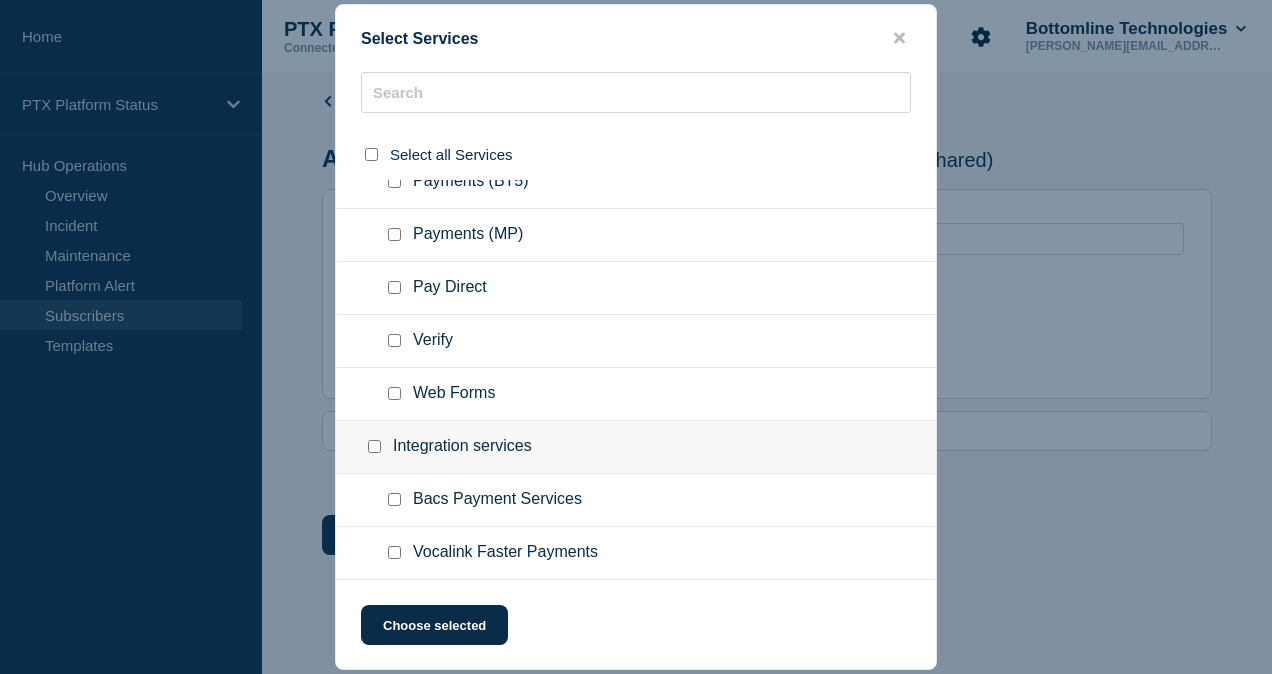 click at bounding box center (394, 340) 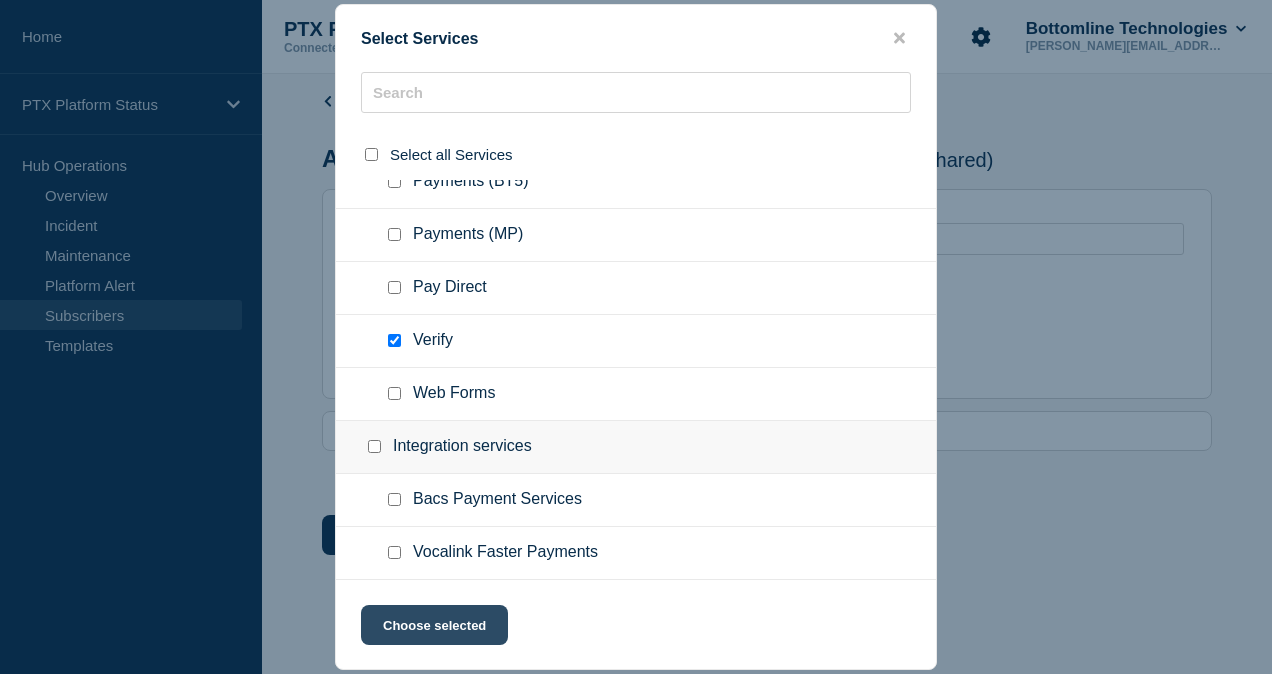 click on "Choose selected" 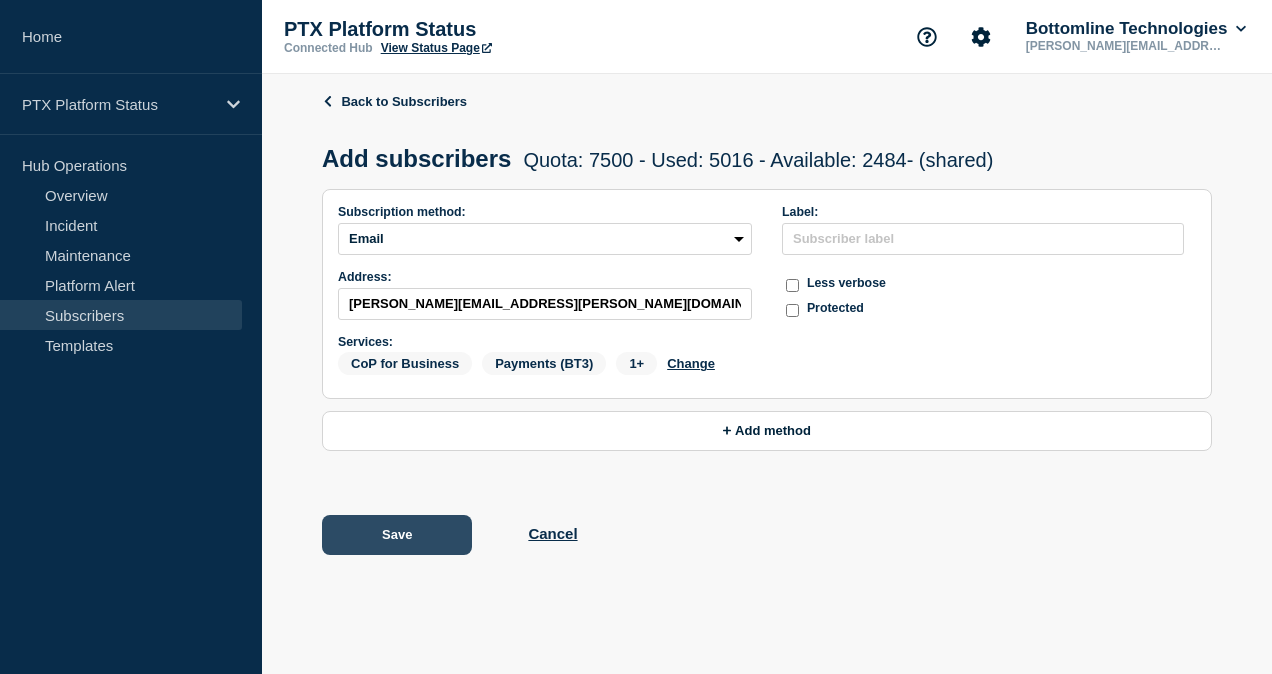 click on "Save" 